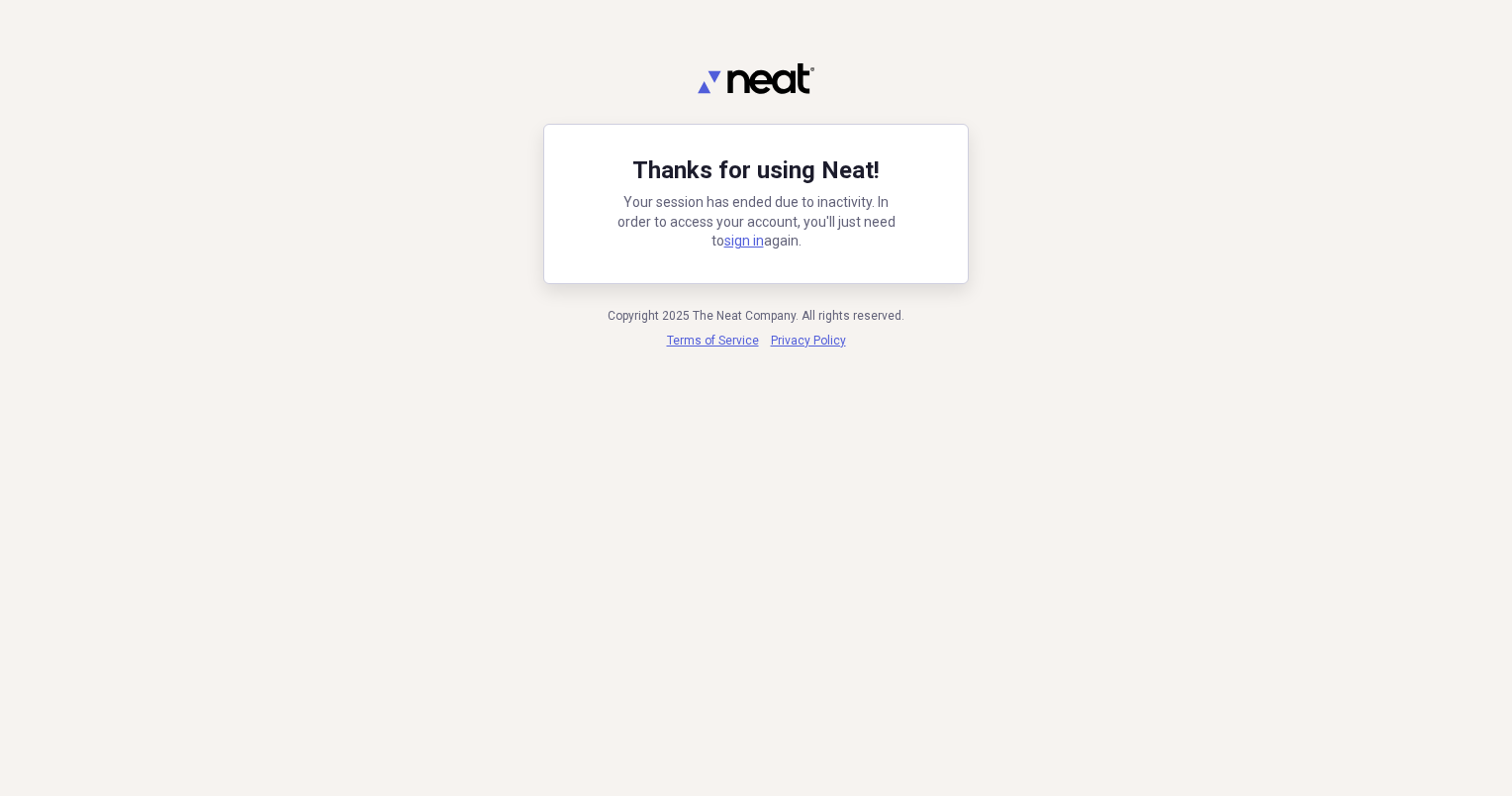 scroll, scrollTop: 0, scrollLeft: 0, axis: both 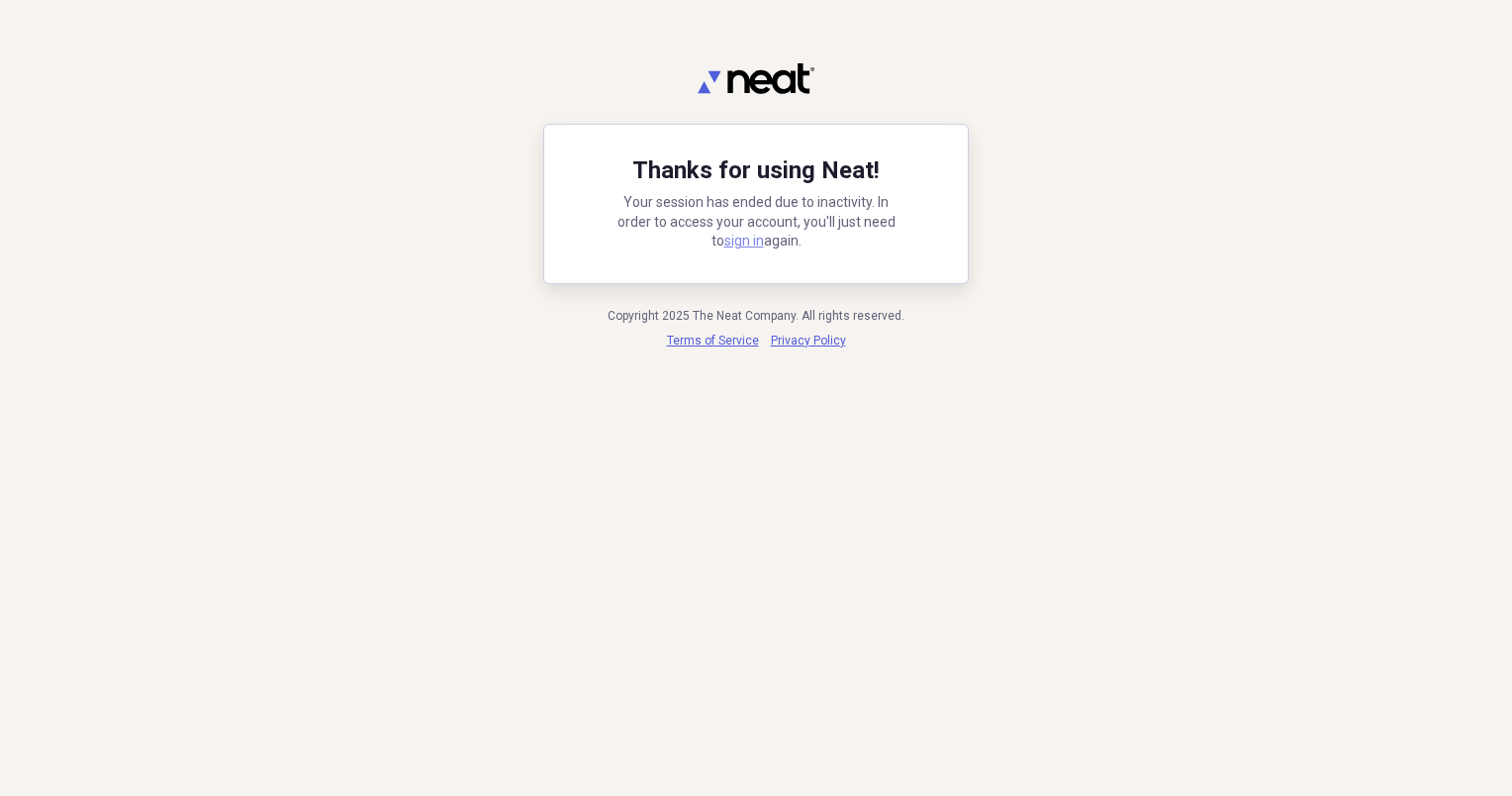 click on "sign in" at bounding box center [744, 241] 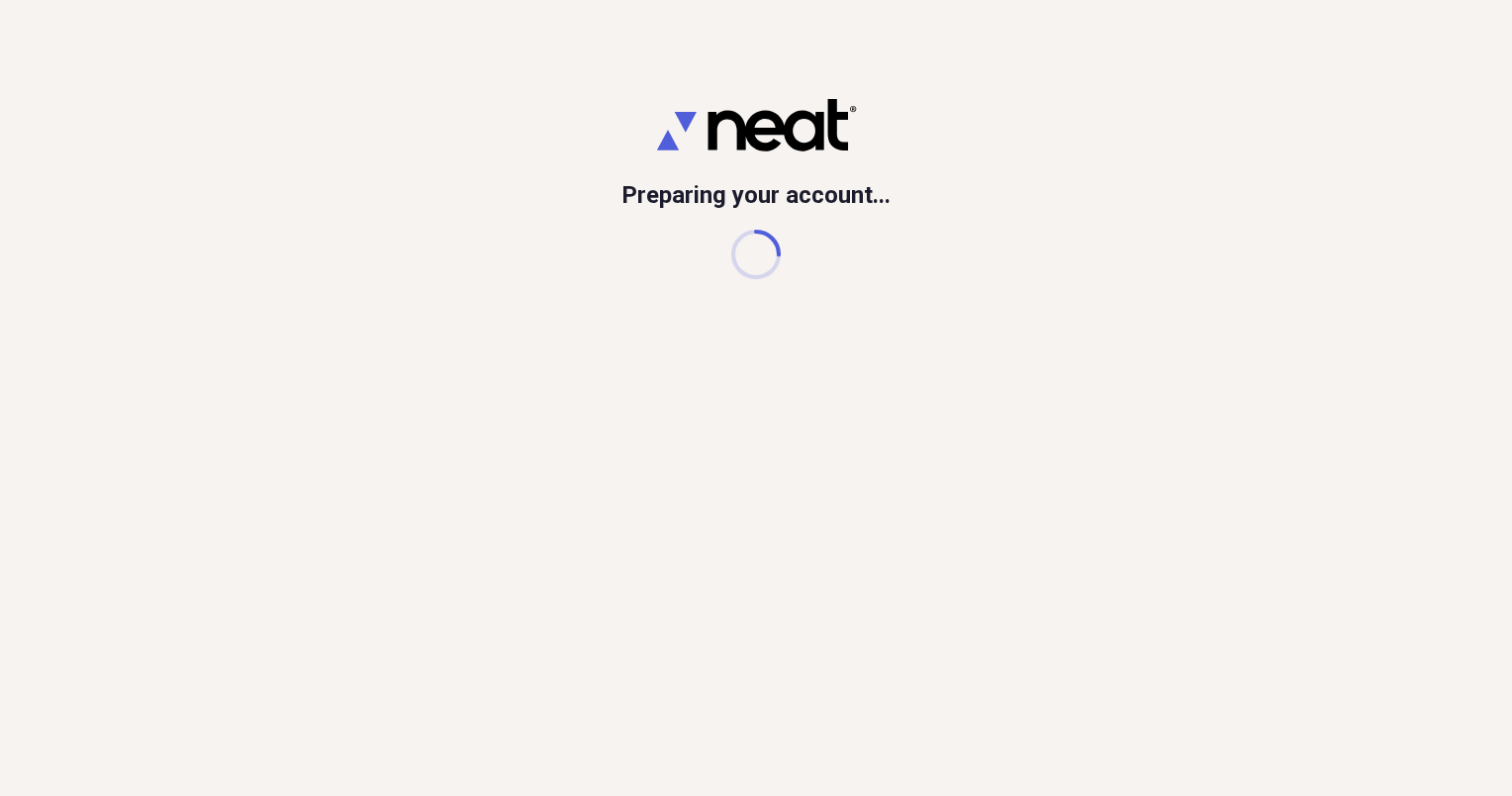 scroll, scrollTop: 0, scrollLeft: 0, axis: both 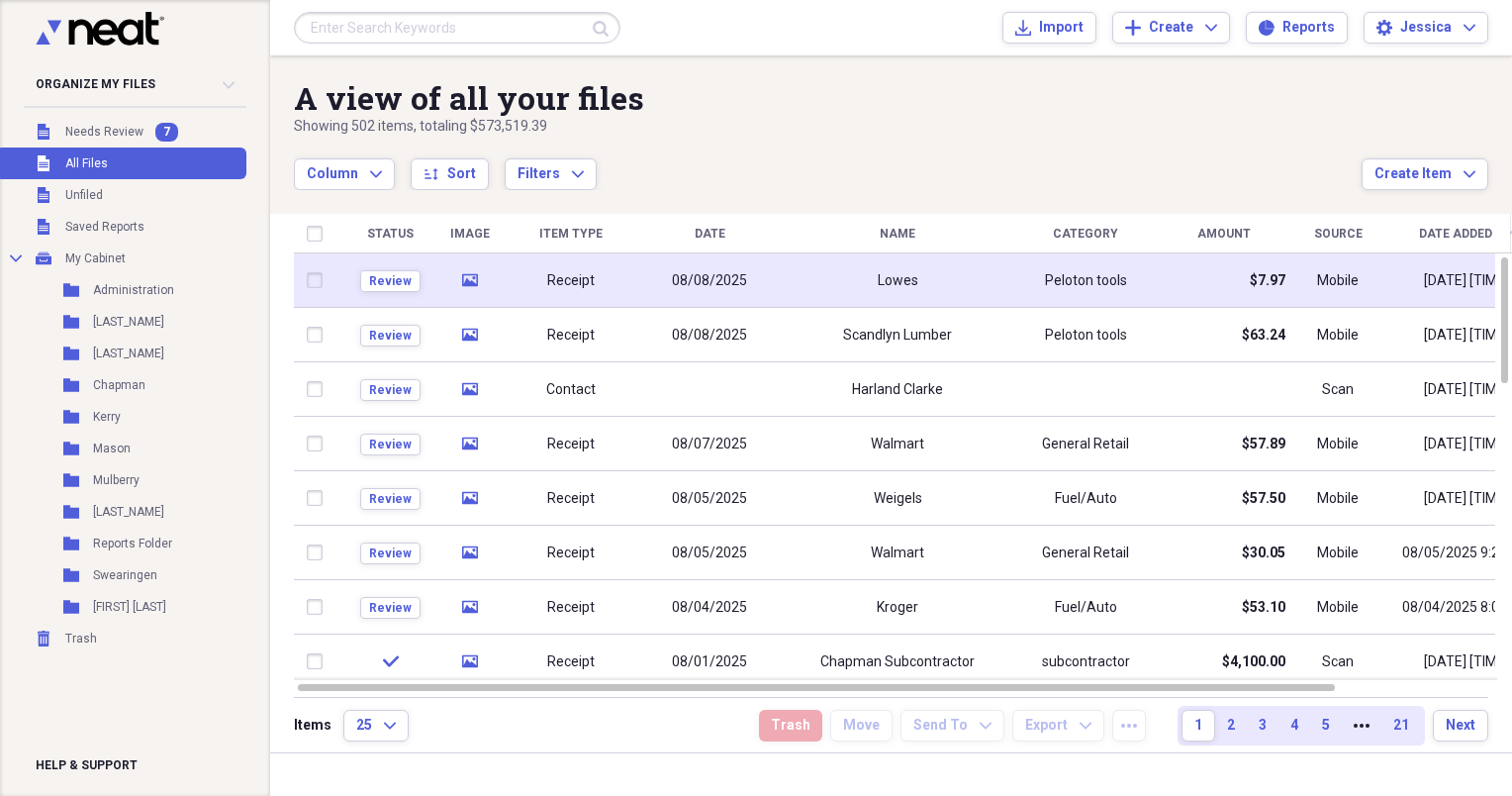 click on "Lowes" at bounding box center [898, 280] 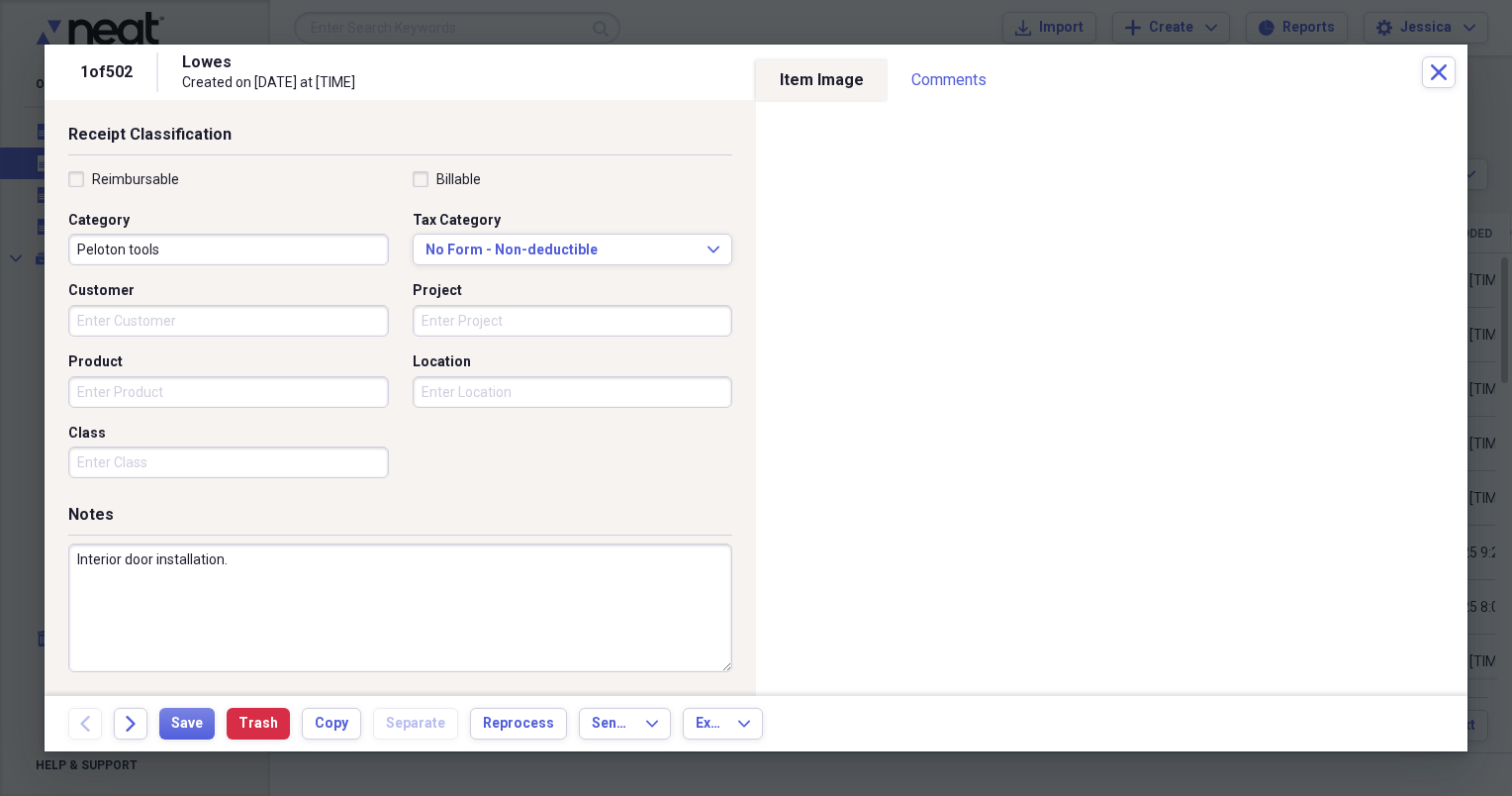 scroll, scrollTop: 0, scrollLeft: 0, axis: both 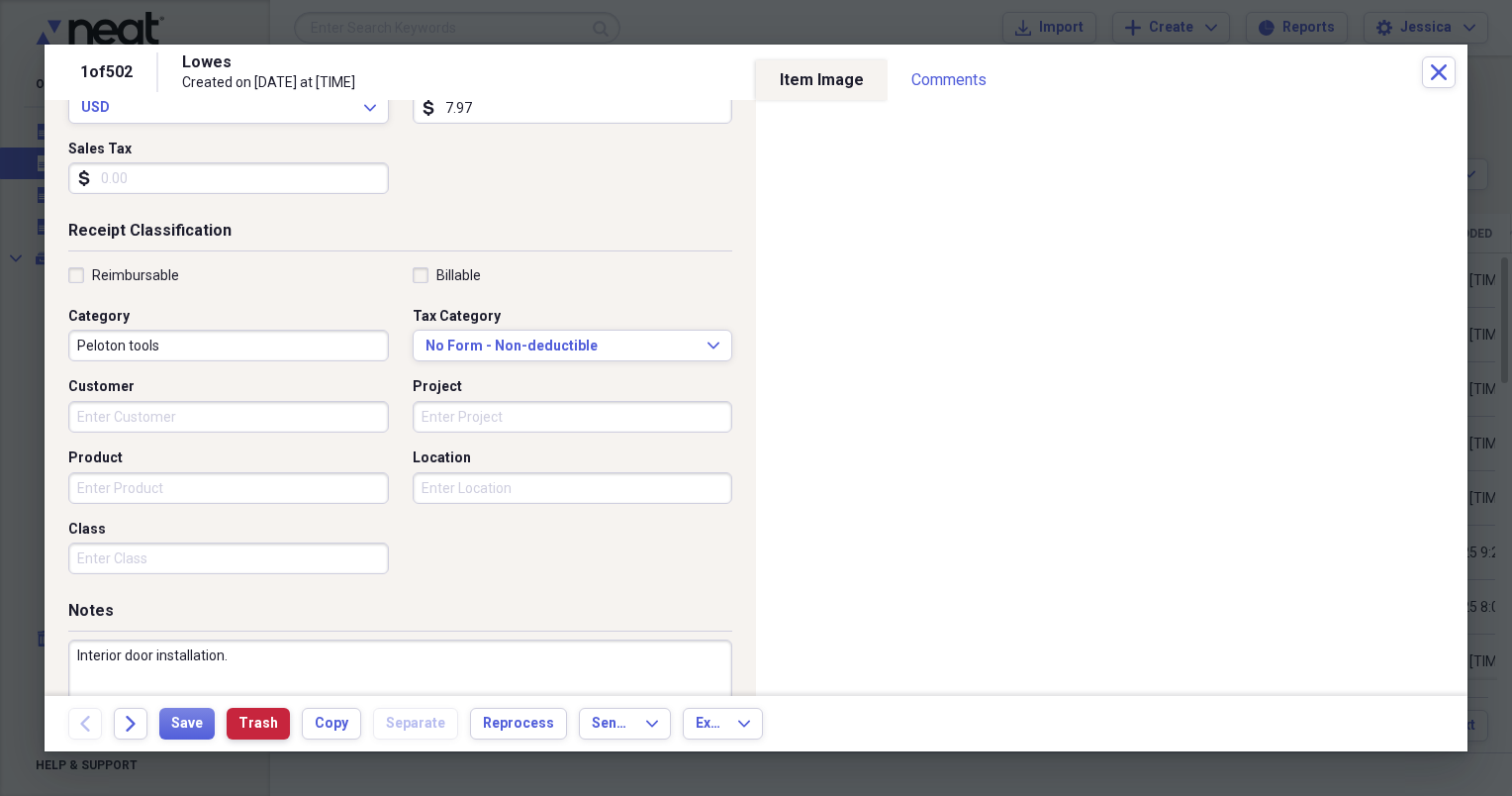 click on "Trash" at bounding box center [258, 724] 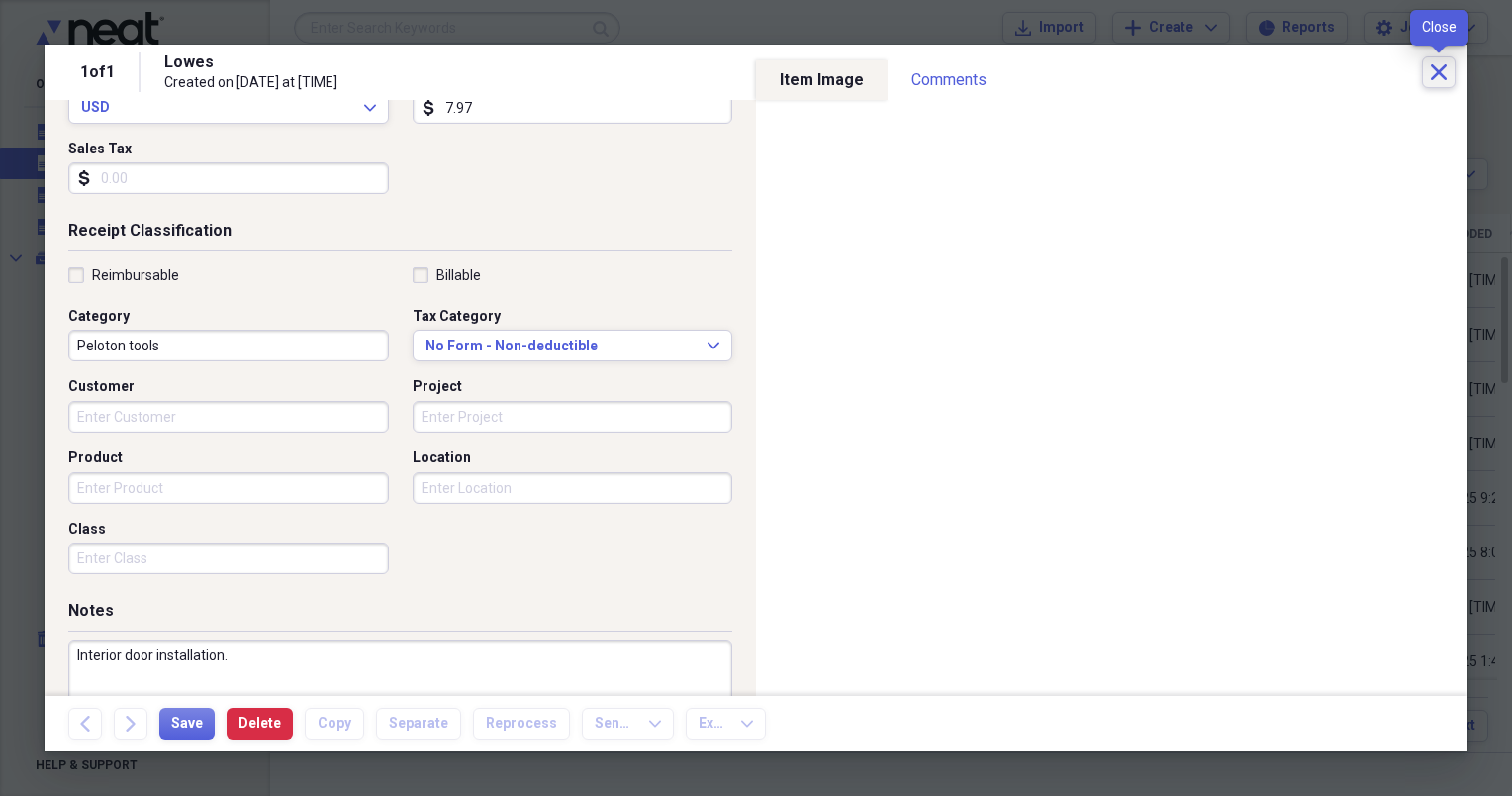 click 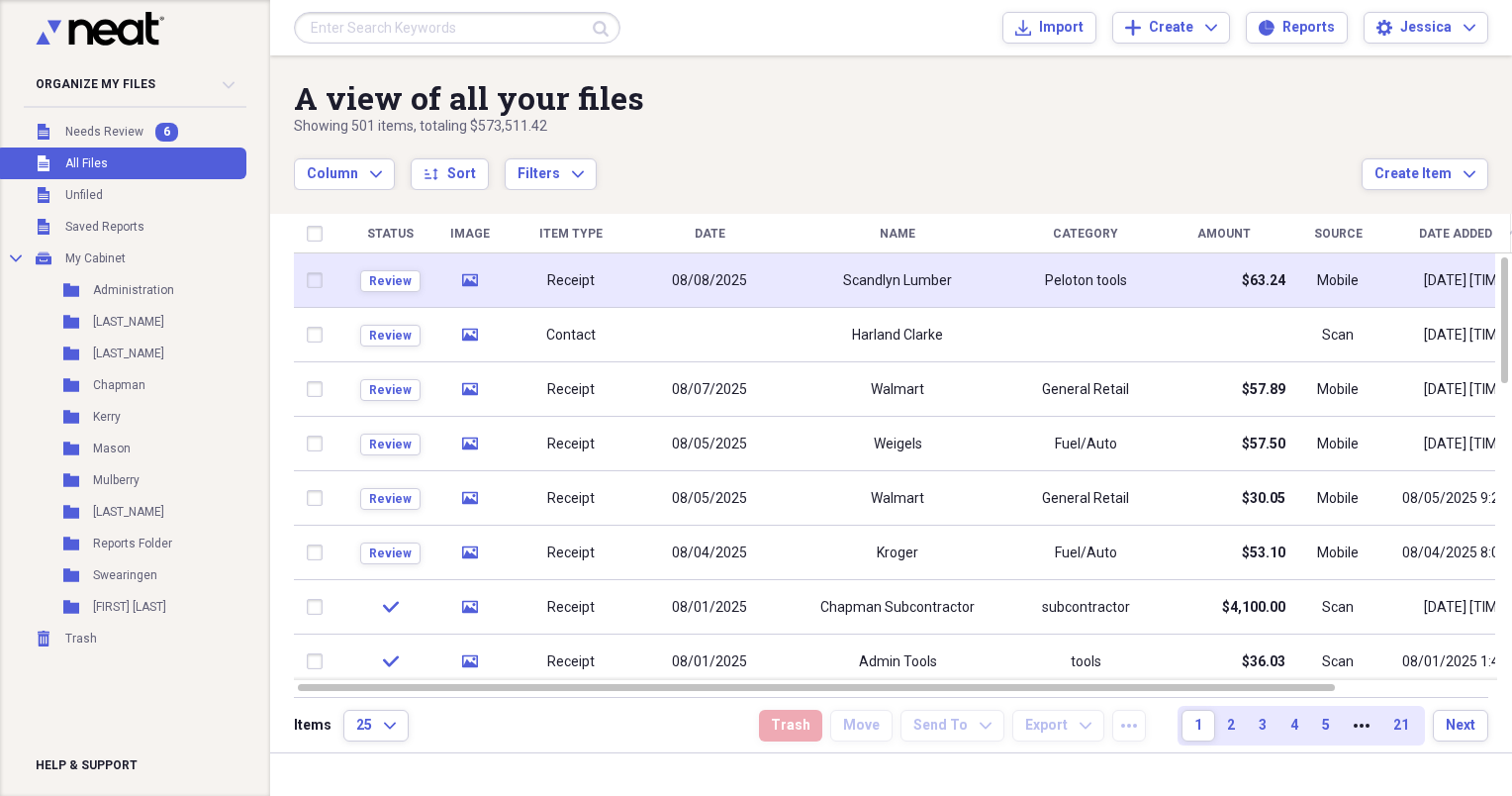 click on "Scandlyn Lumber" at bounding box center [898, 280] 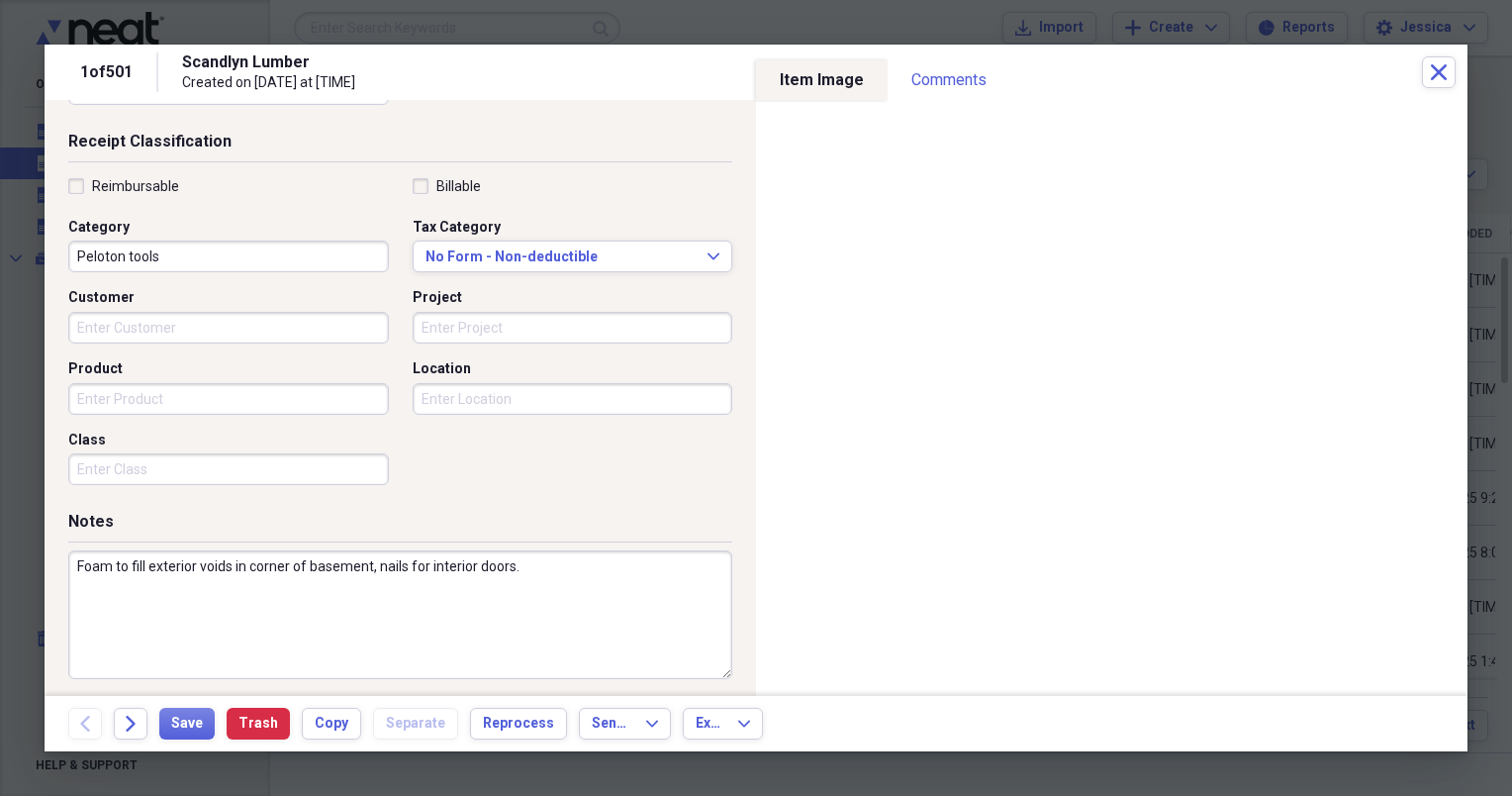 scroll, scrollTop: 0, scrollLeft: 0, axis: both 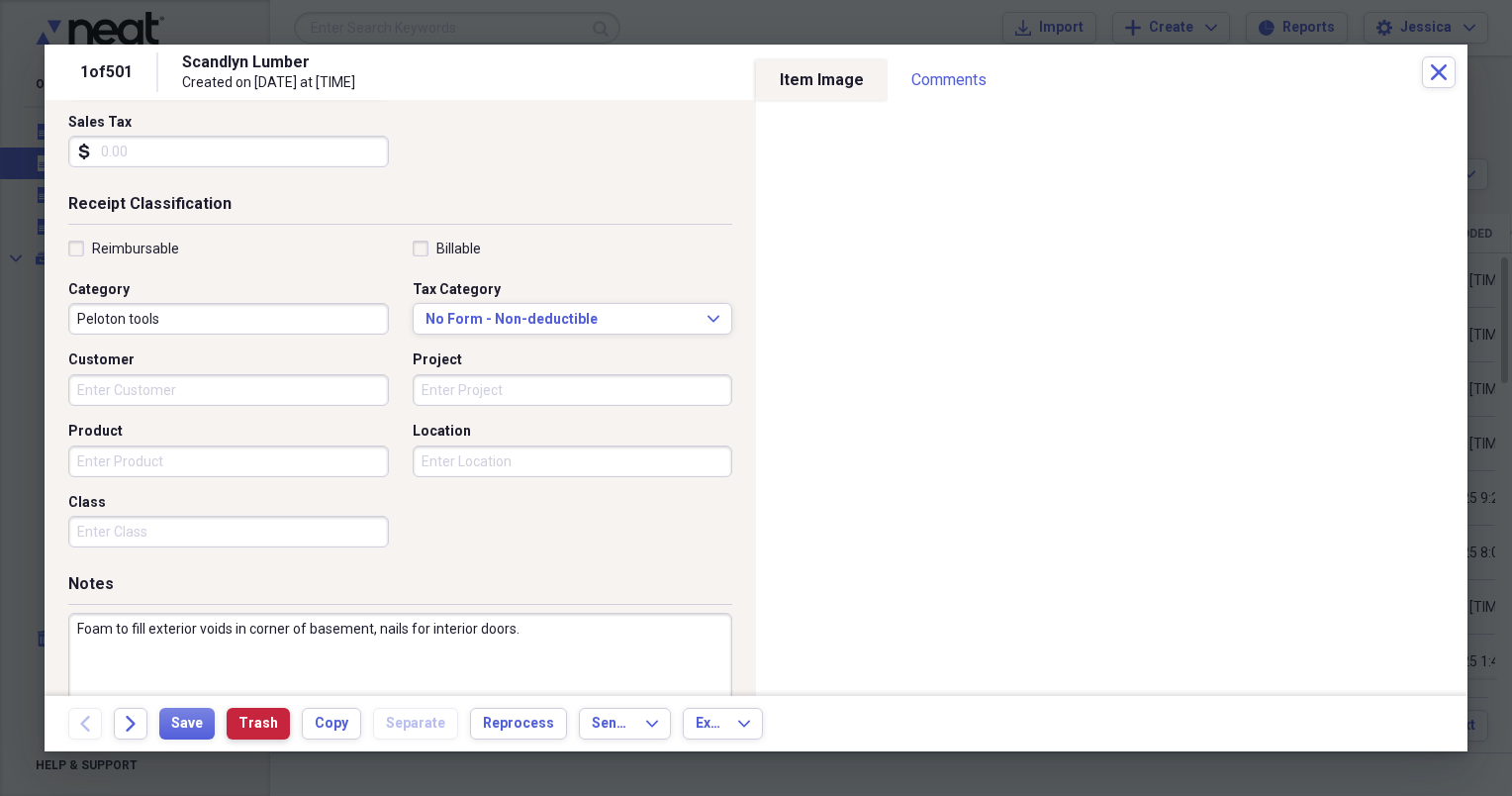 click on "Trash" at bounding box center (258, 724) 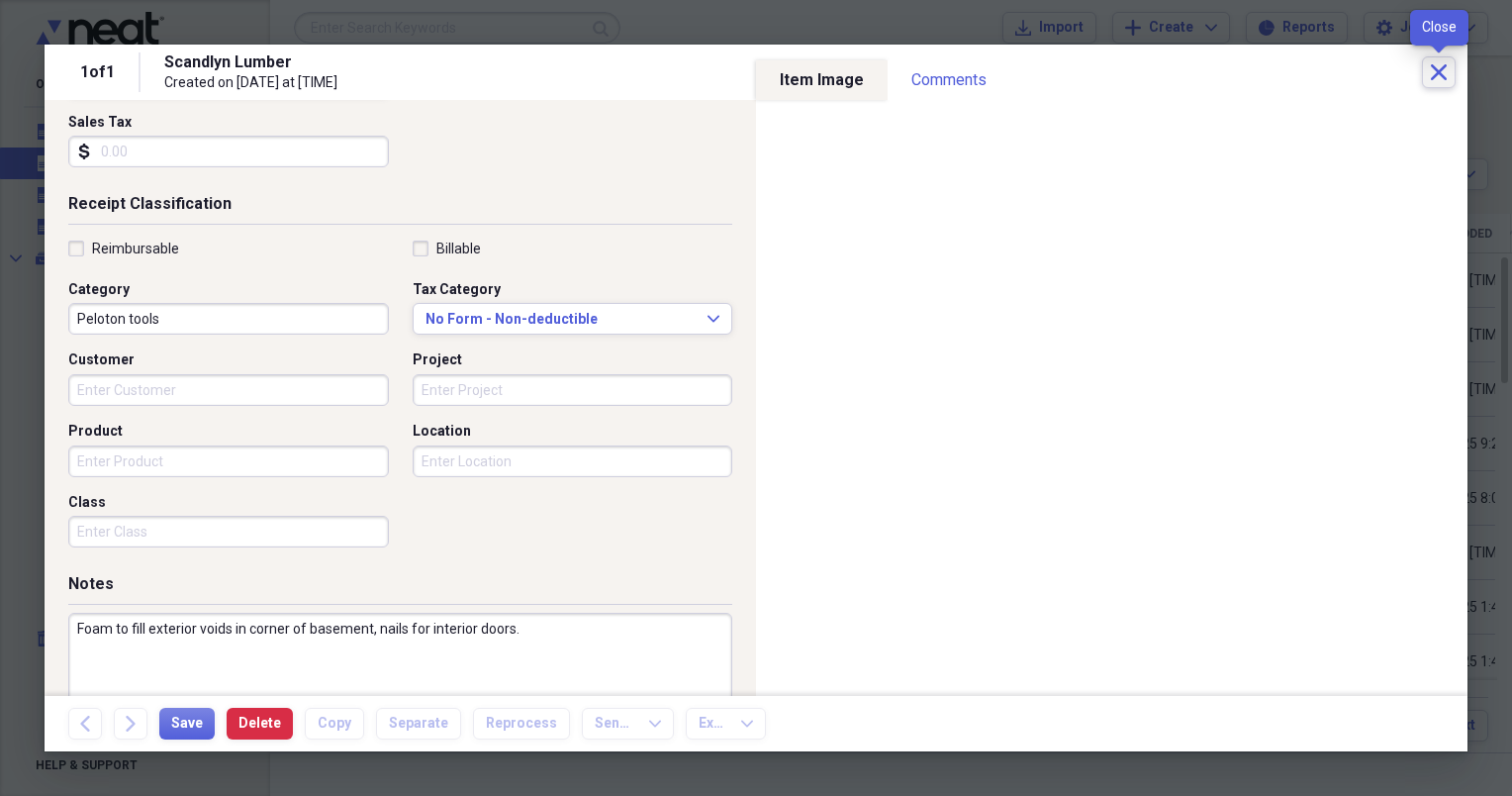 click 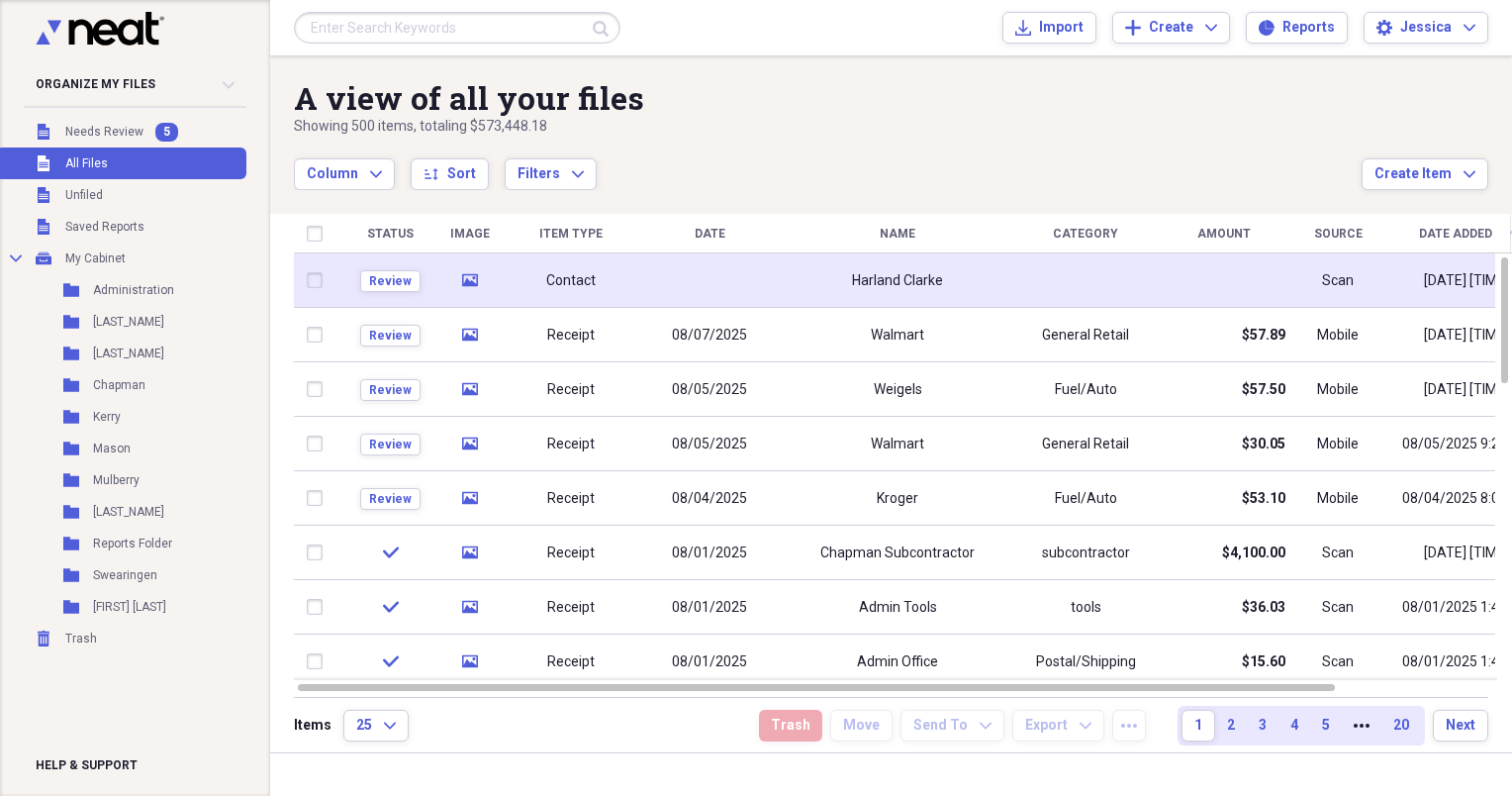 click on "Harland Clarke" at bounding box center (898, 281) 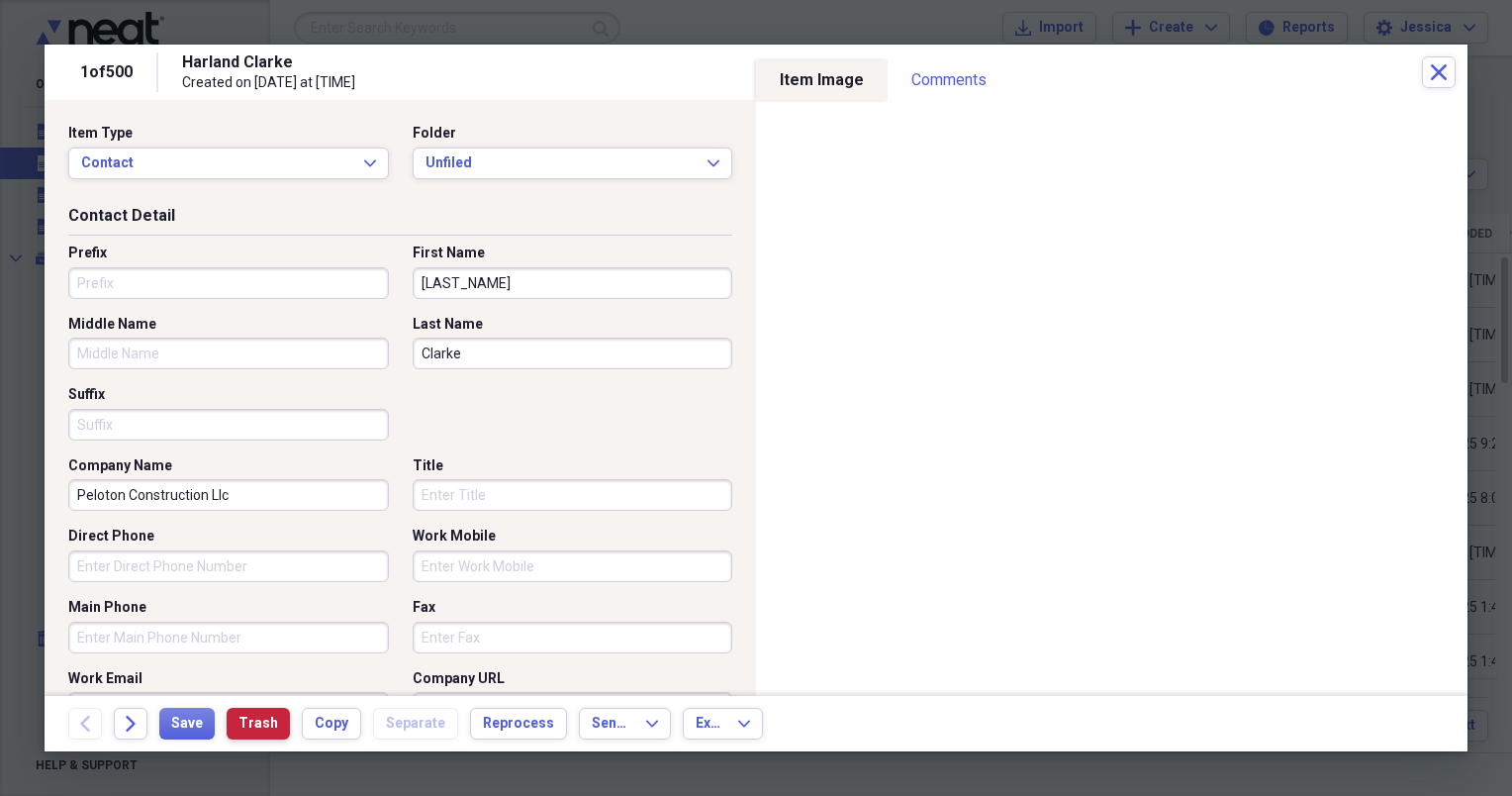 click on "Trash" at bounding box center [258, 724] 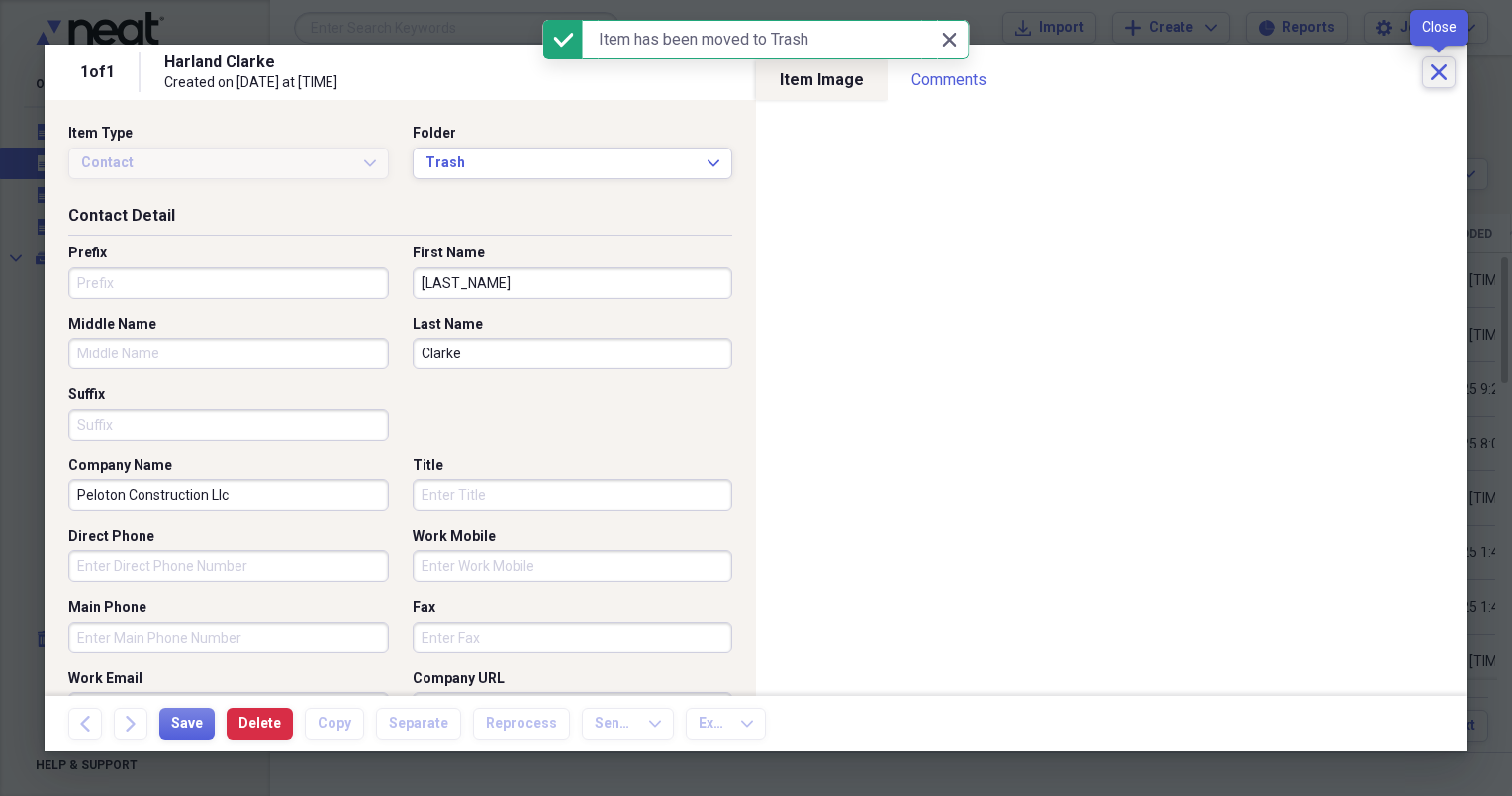 click 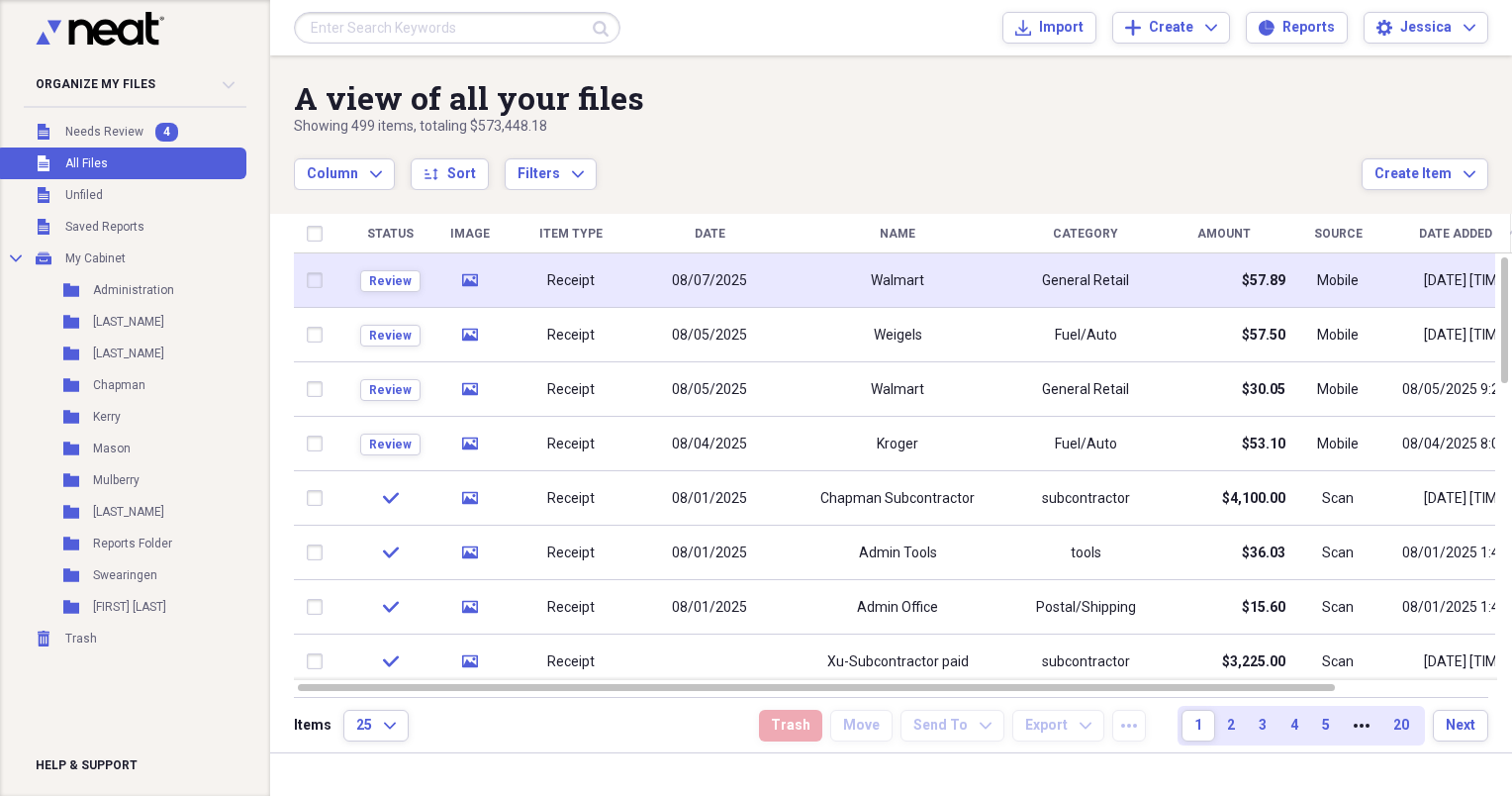 click on "08/07/2025" at bounding box center (709, 280) 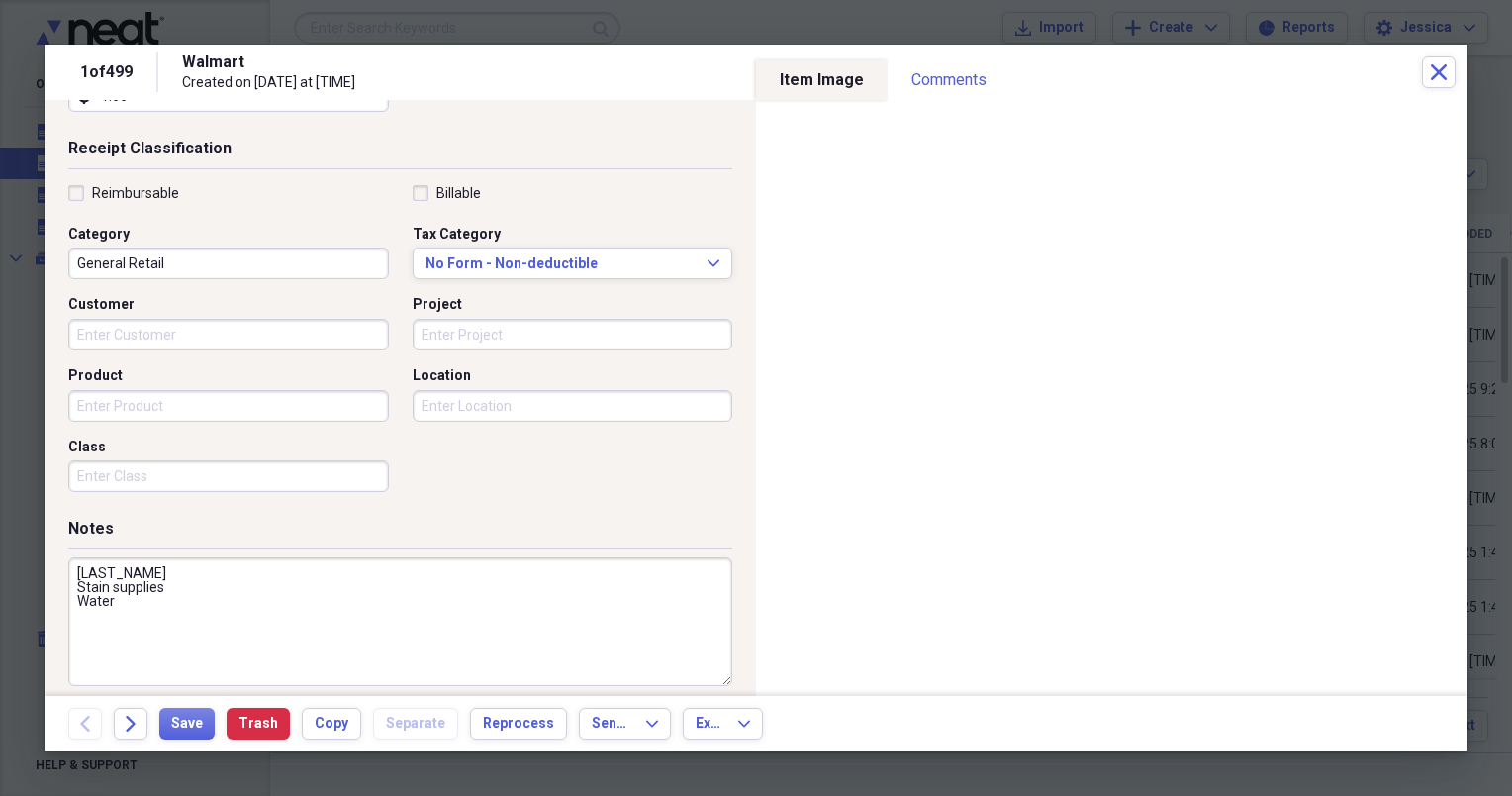 scroll, scrollTop: 413, scrollLeft: 0, axis: vertical 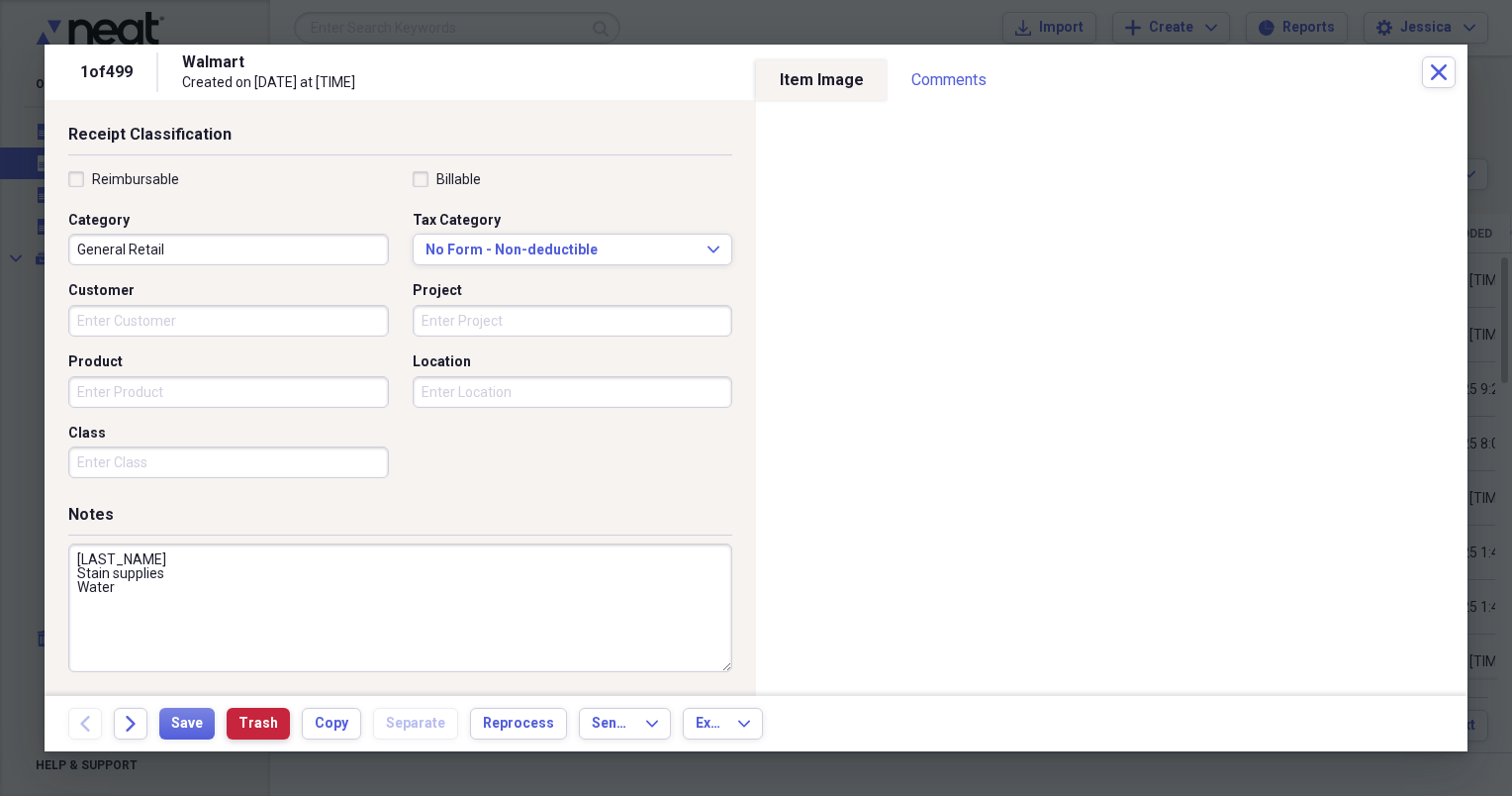 click on "Trash" at bounding box center [258, 724] 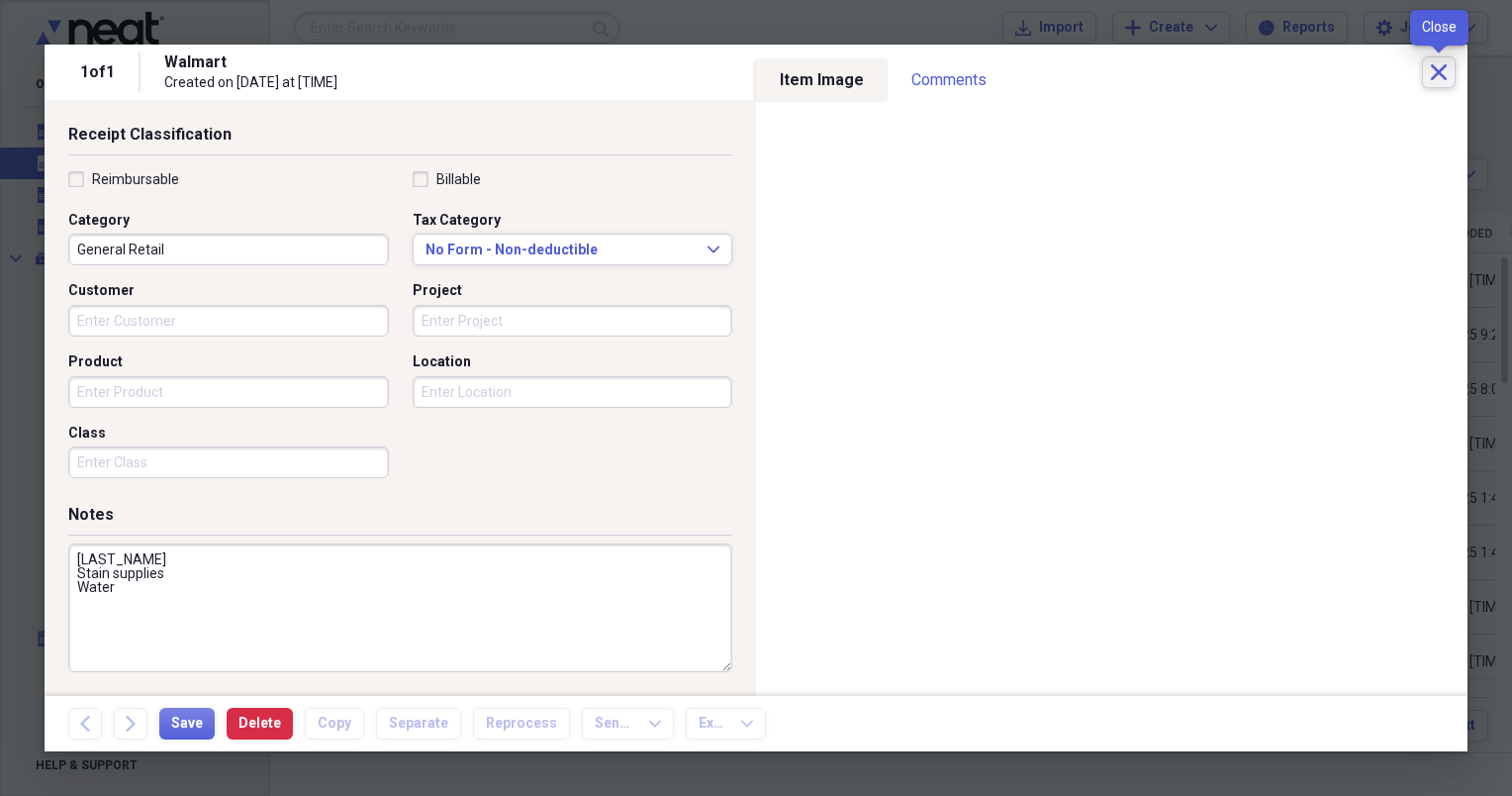click on "Close" 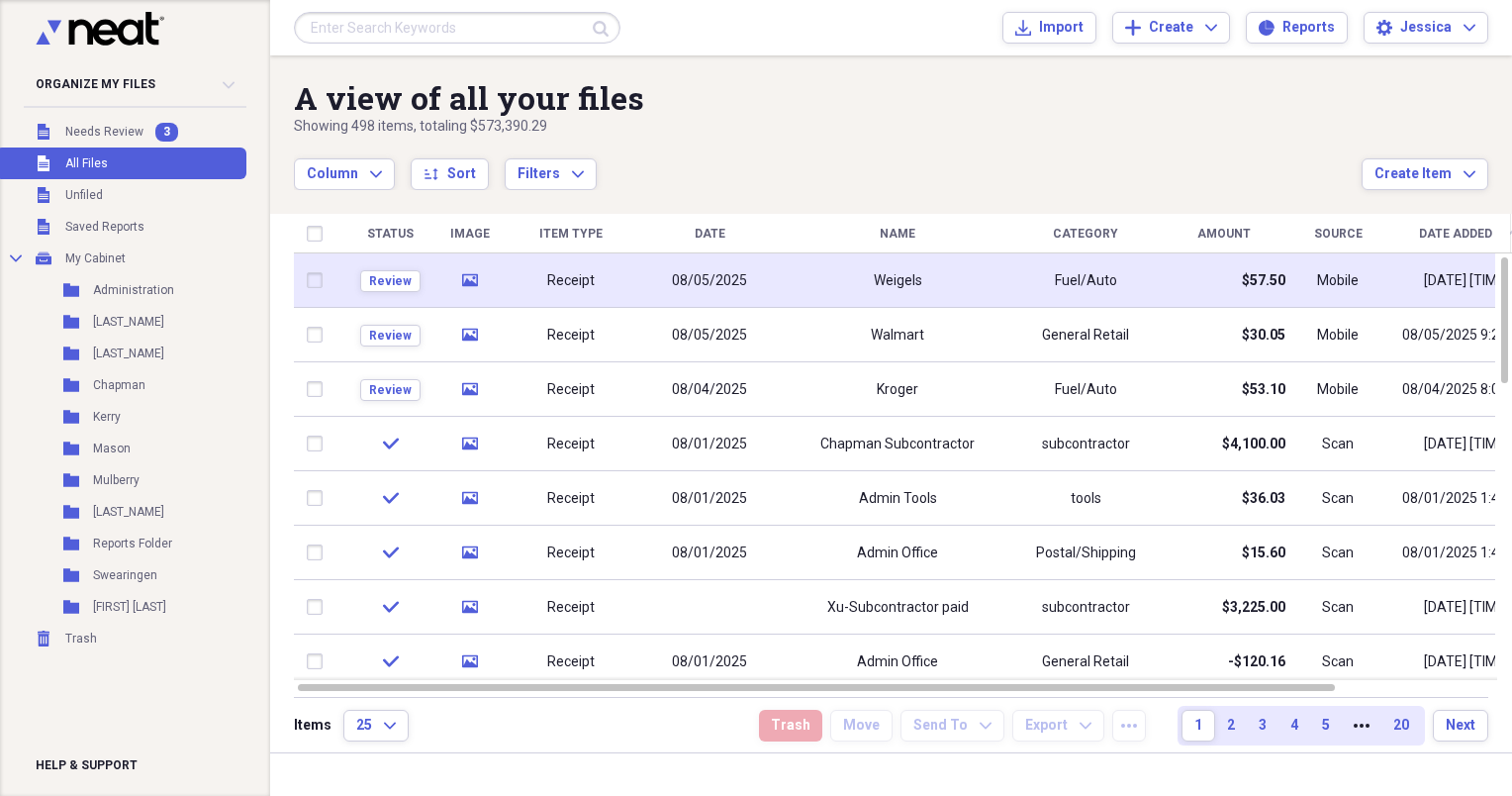 click on "Weigels" at bounding box center [898, 281] 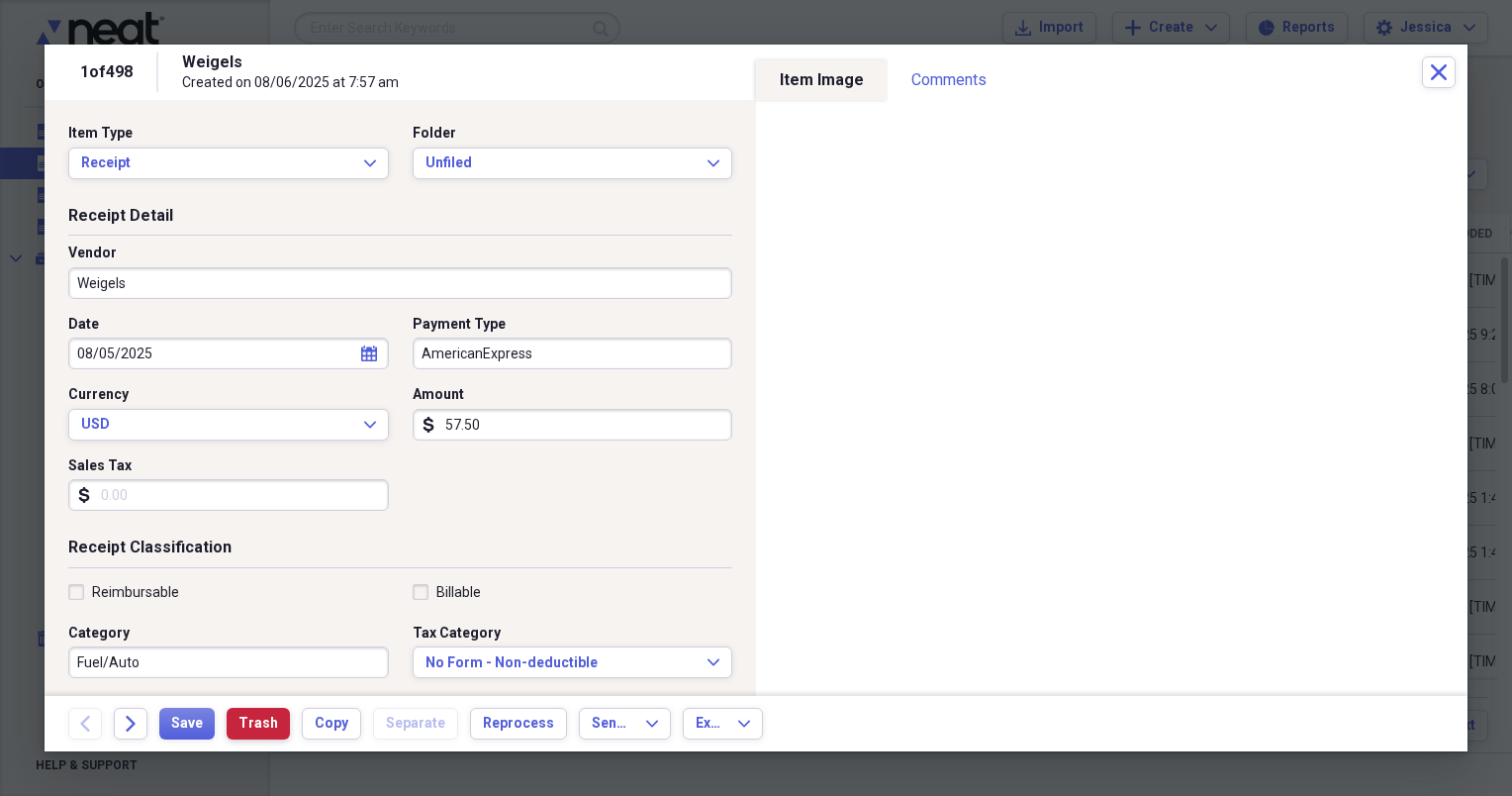 click on "Trash" at bounding box center [258, 724] 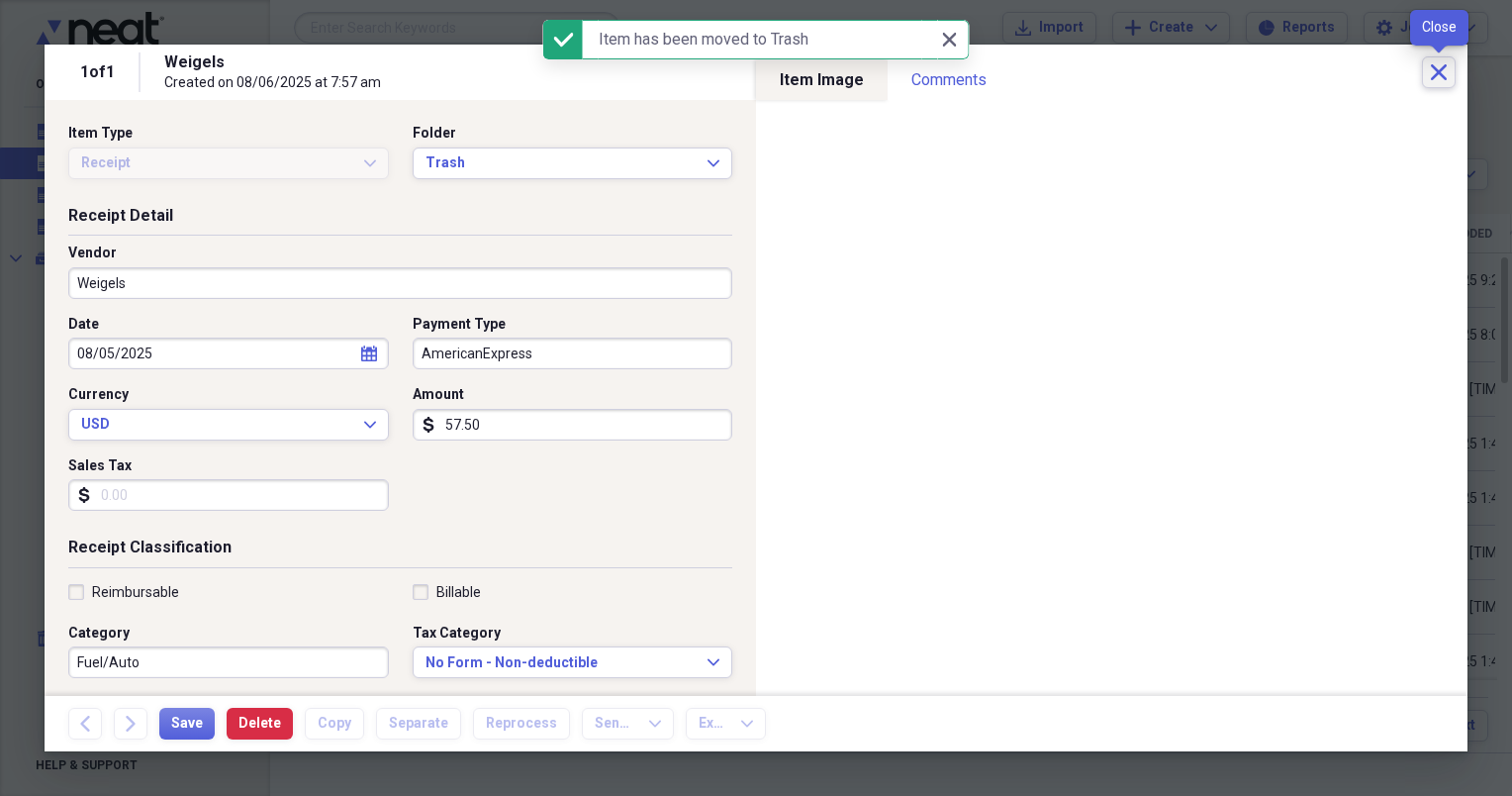 click on "Close" at bounding box center [1439, 72] 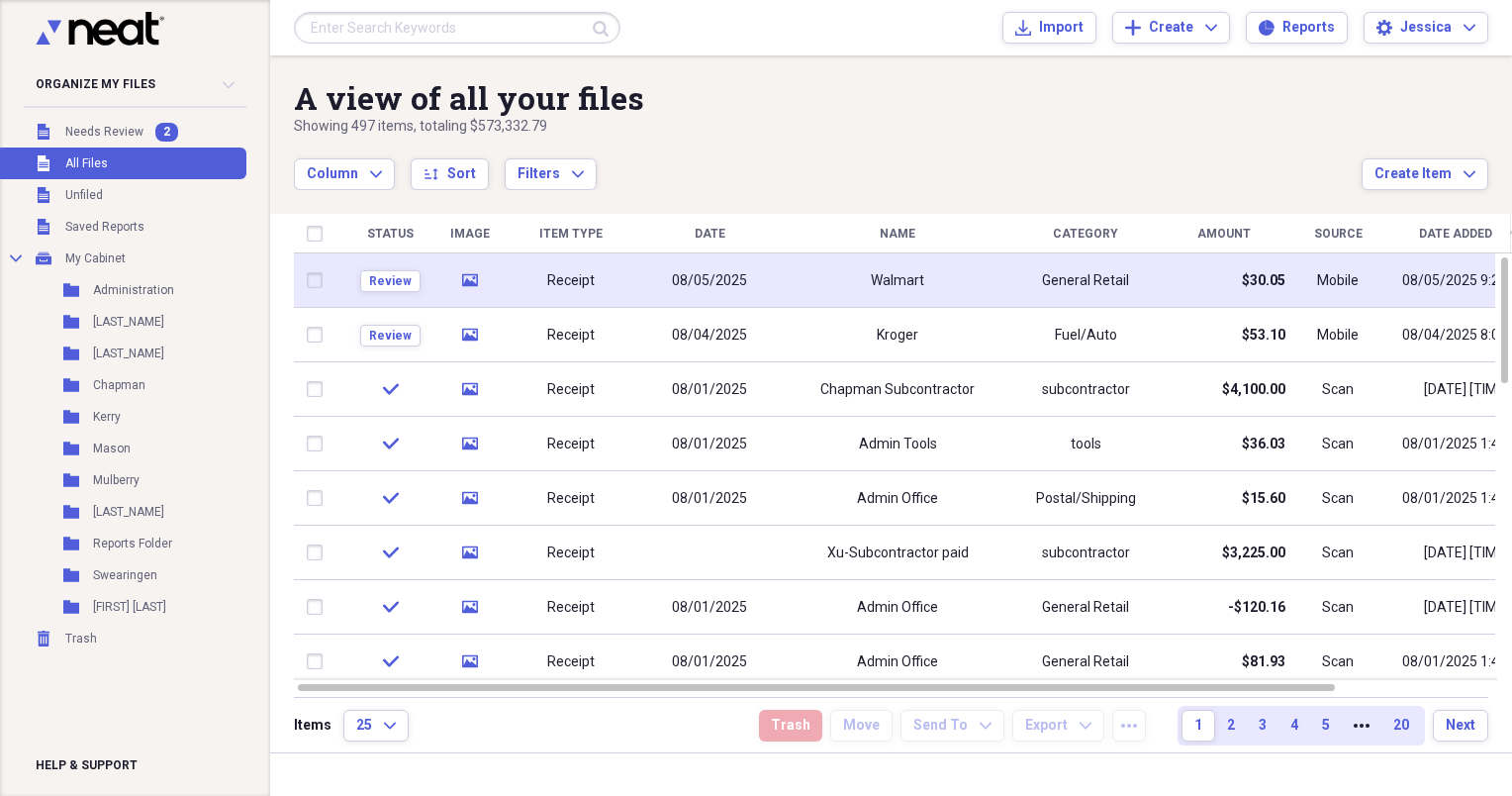 click on "Walmart" at bounding box center [898, 281] 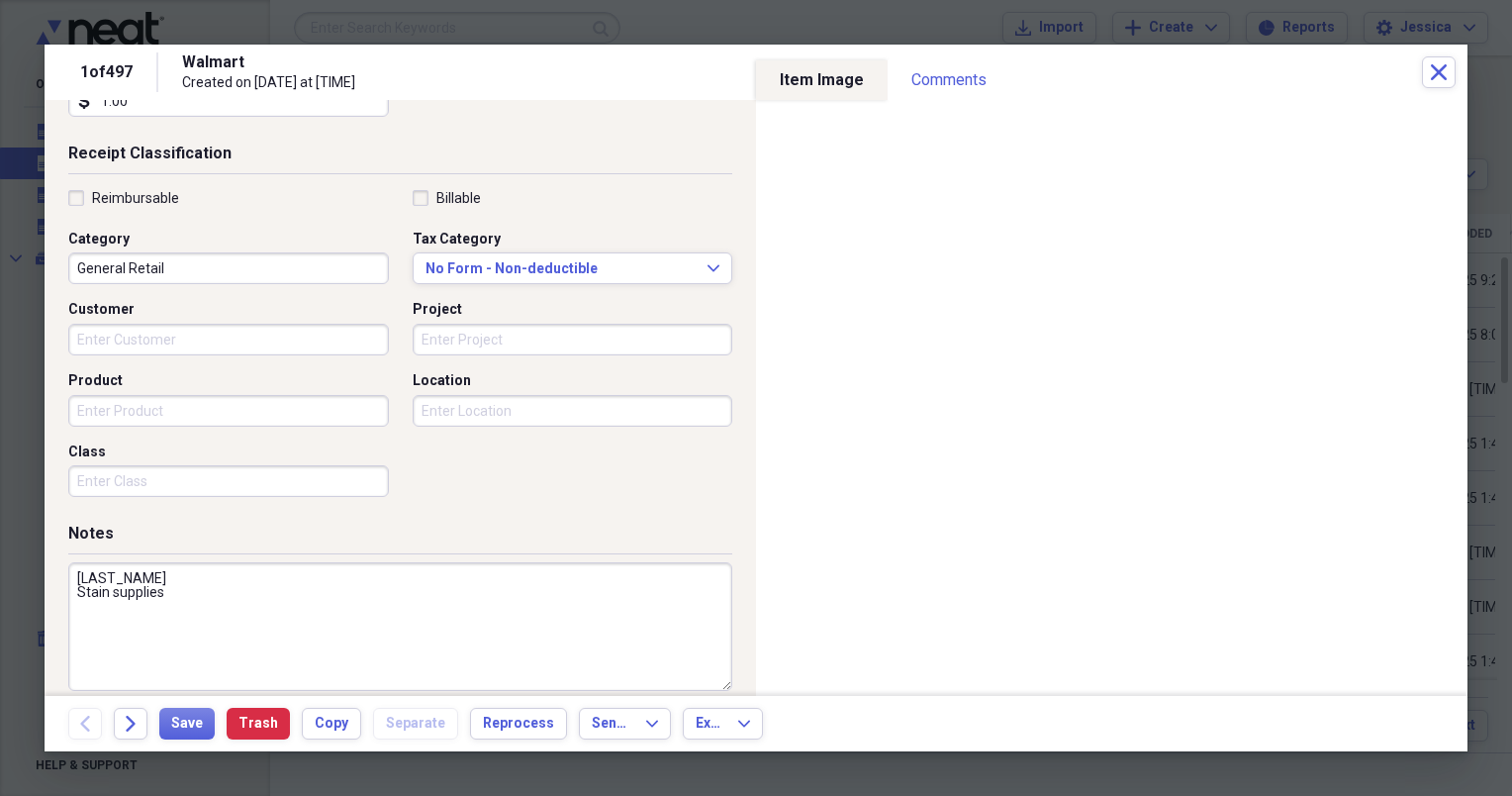 scroll, scrollTop: 397, scrollLeft: 0, axis: vertical 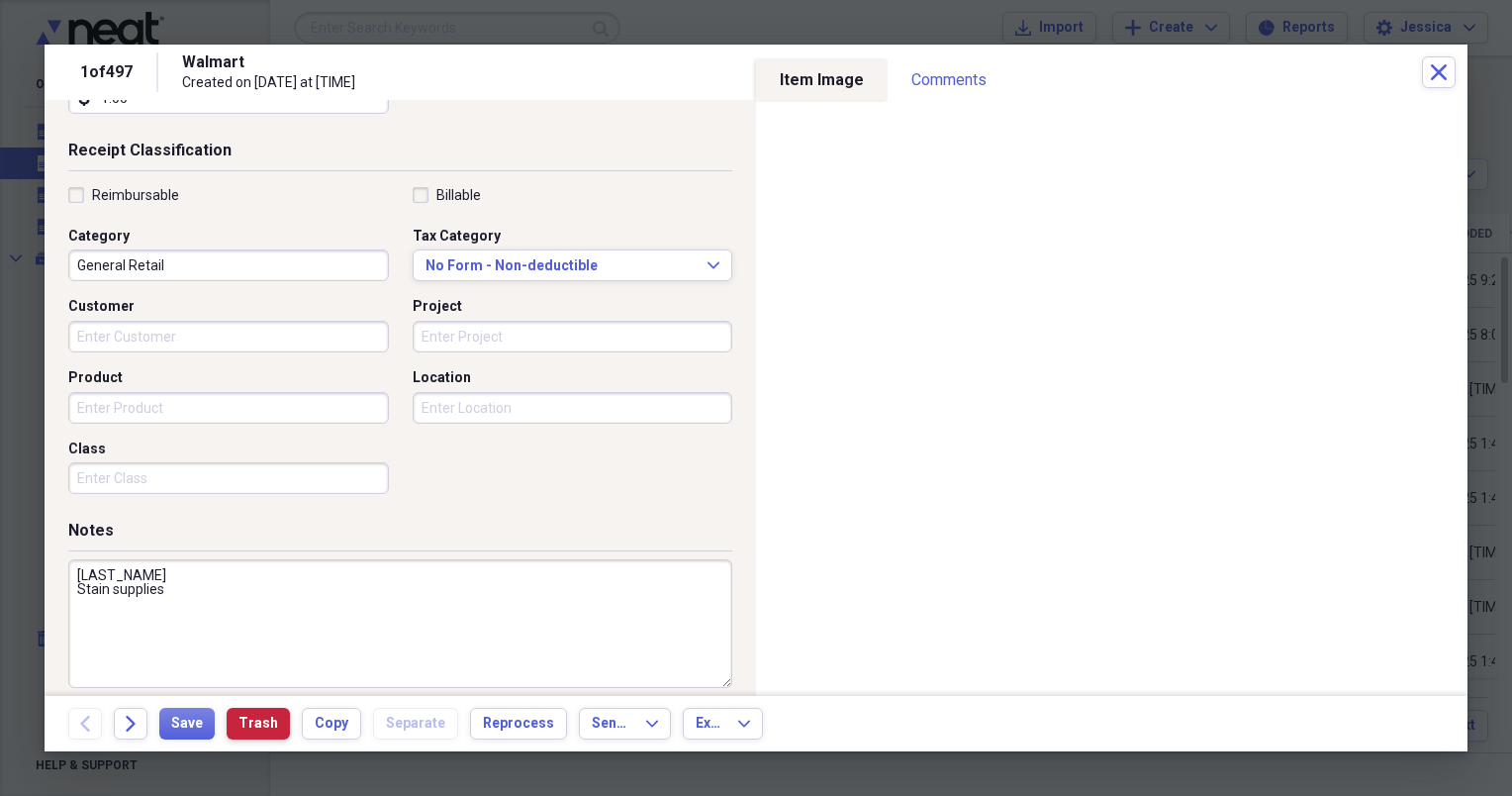 click on "Trash" at bounding box center (258, 724) 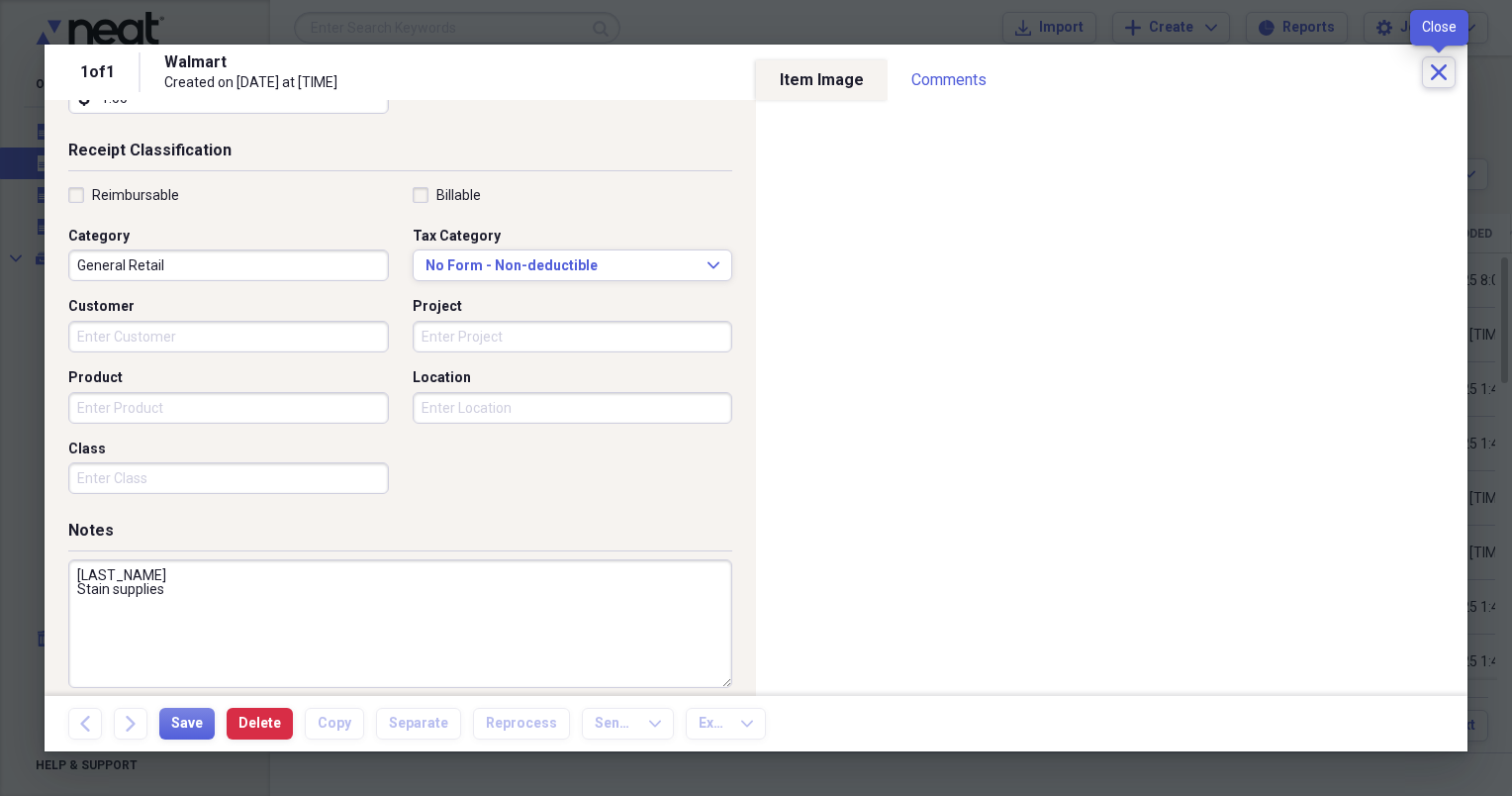 click 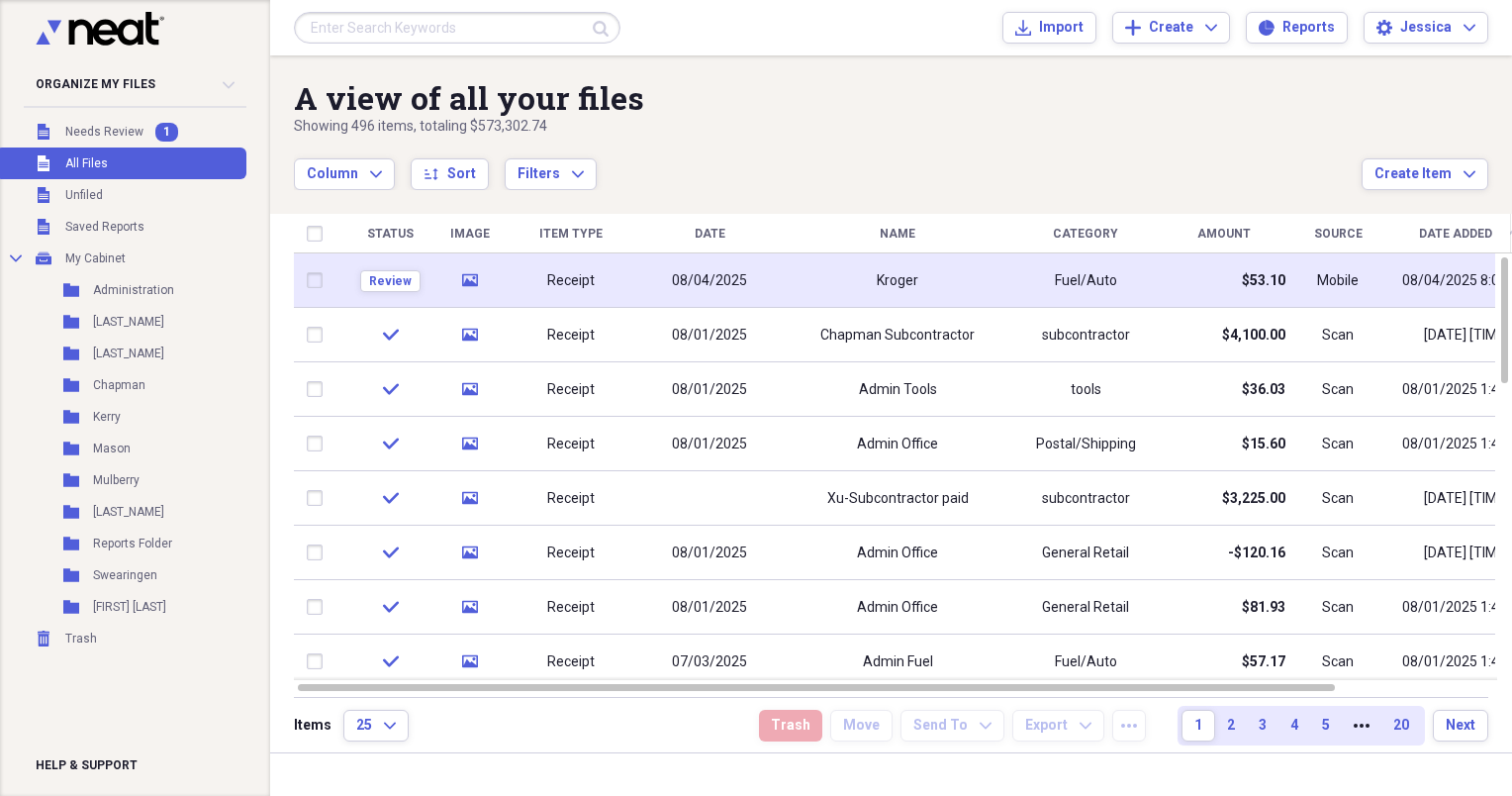 click on "Kroger" at bounding box center [898, 281] 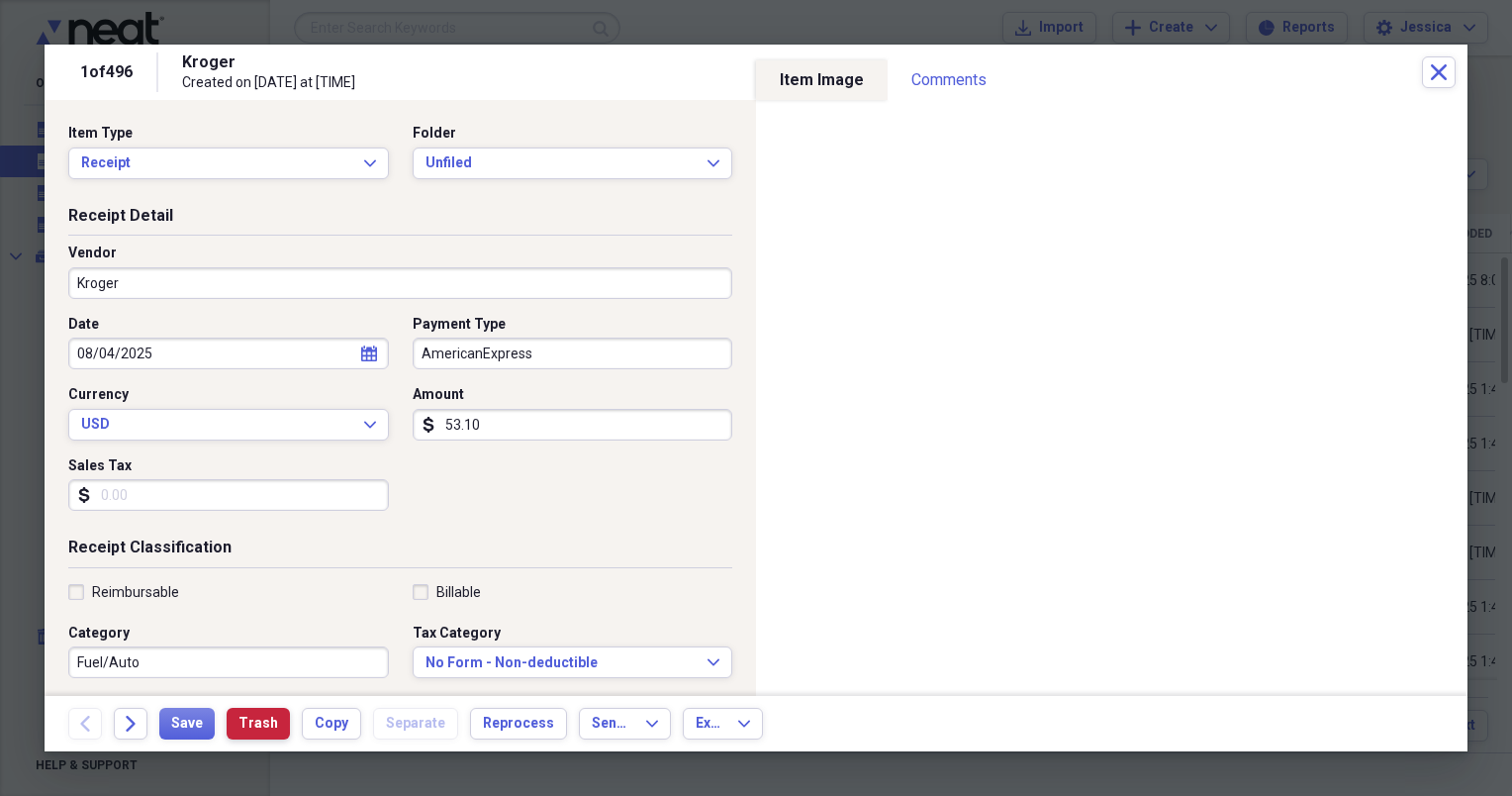 click on "Trash" at bounding box center [258, 724] 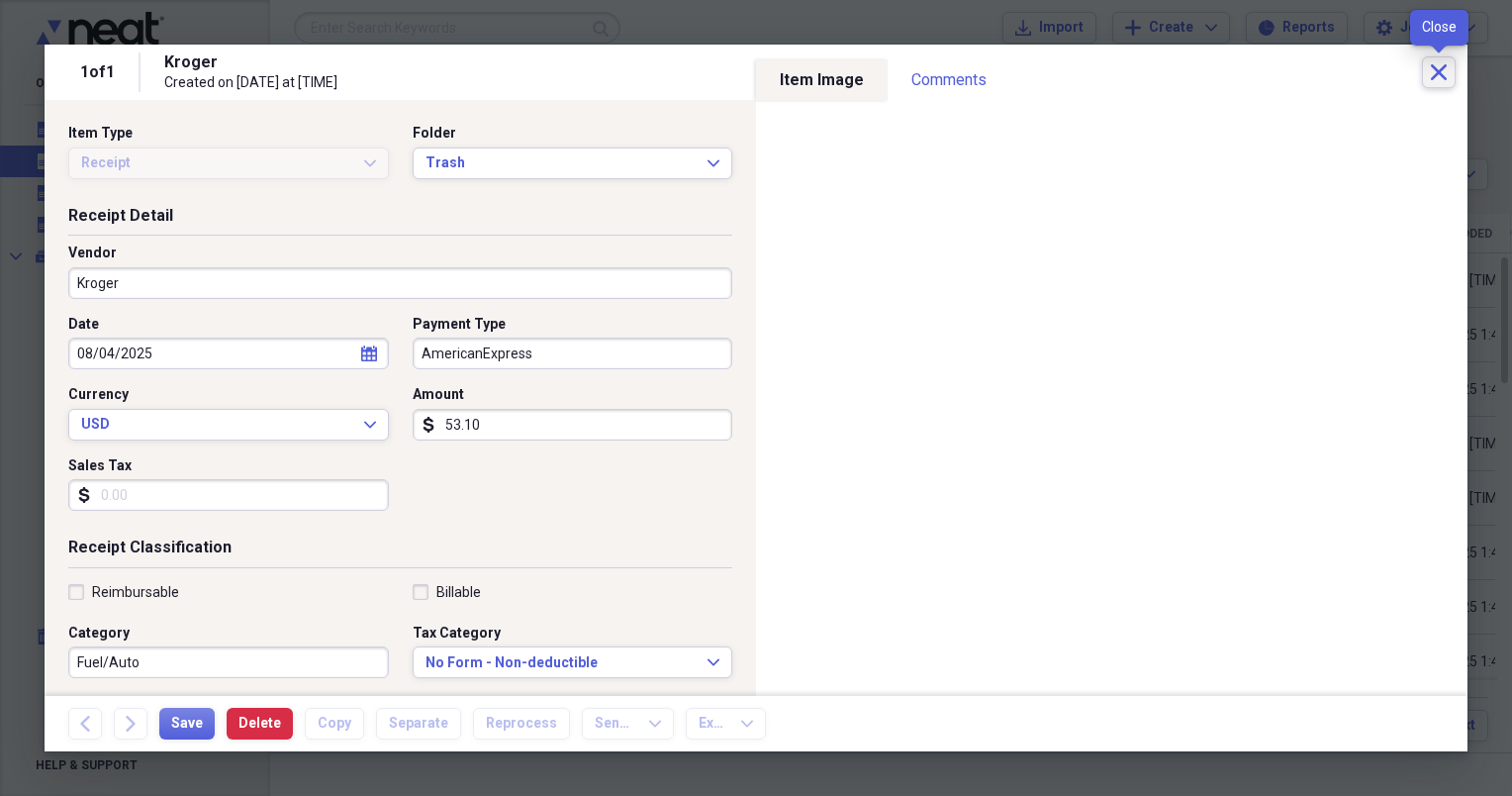 click 